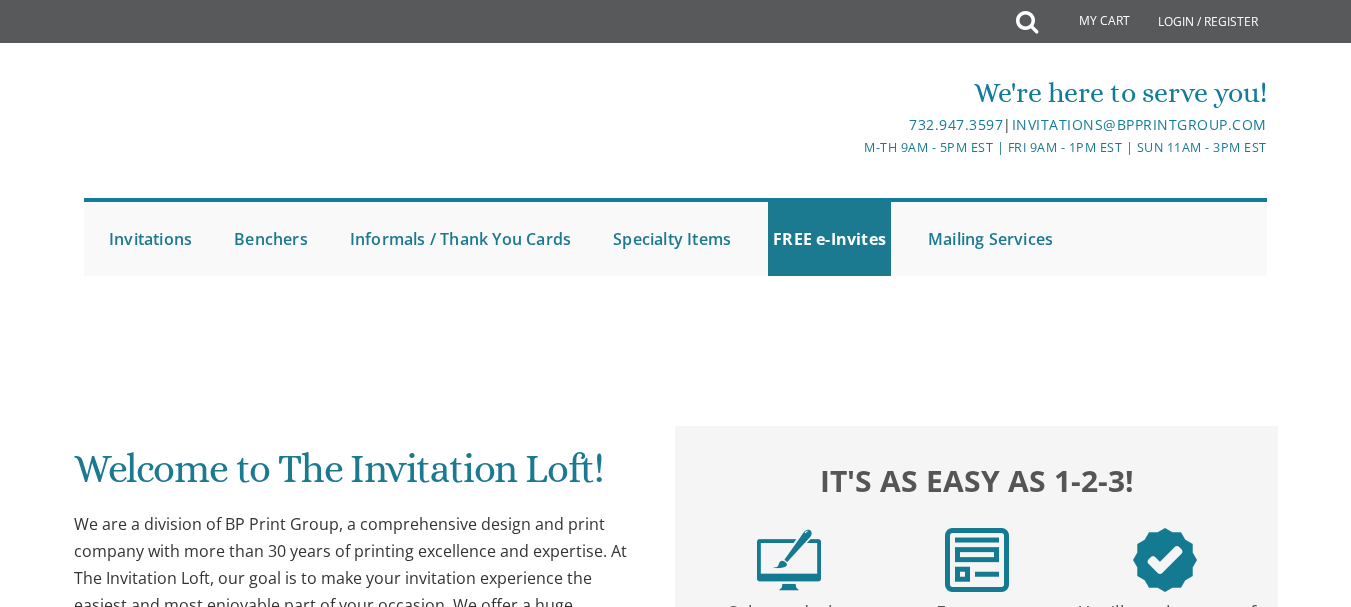 scroll, scrollTop: 0, scrollLeft: 0, axis: both 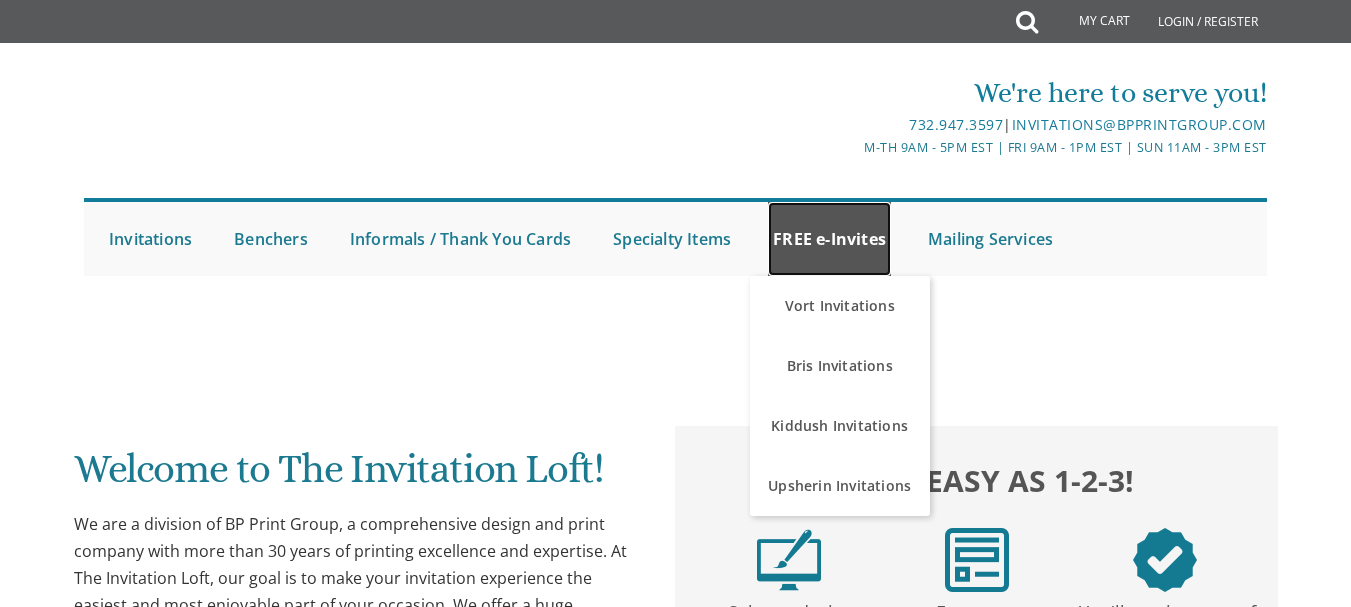 click on "FREE e-Invites" at bounding box center (829, 239) 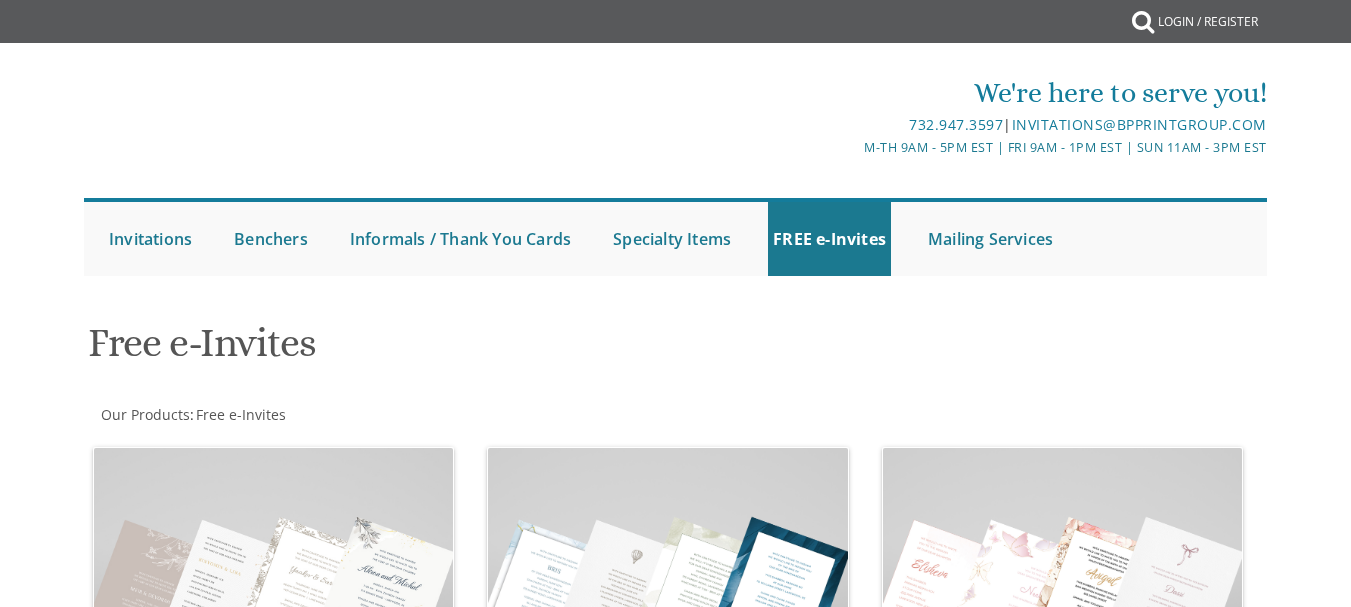 scroll, scrollTop: 0, scrollLeft: 0, axis: both 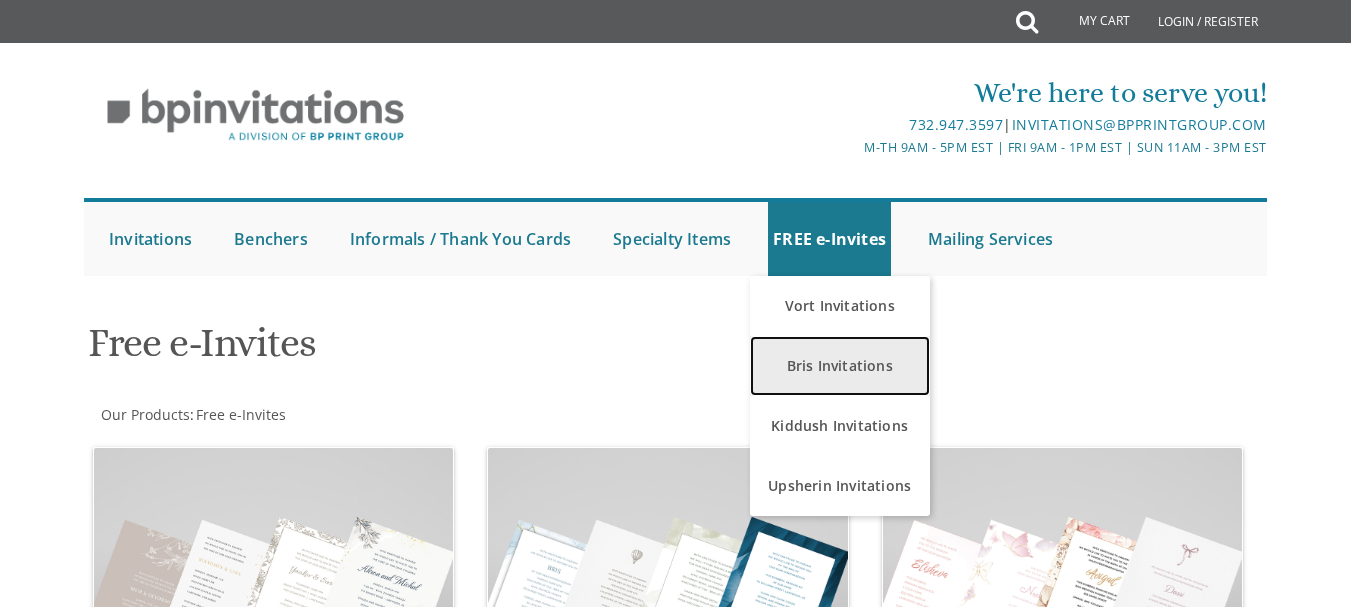 click on "Bris Invitations" at bounding box center (840, 366) 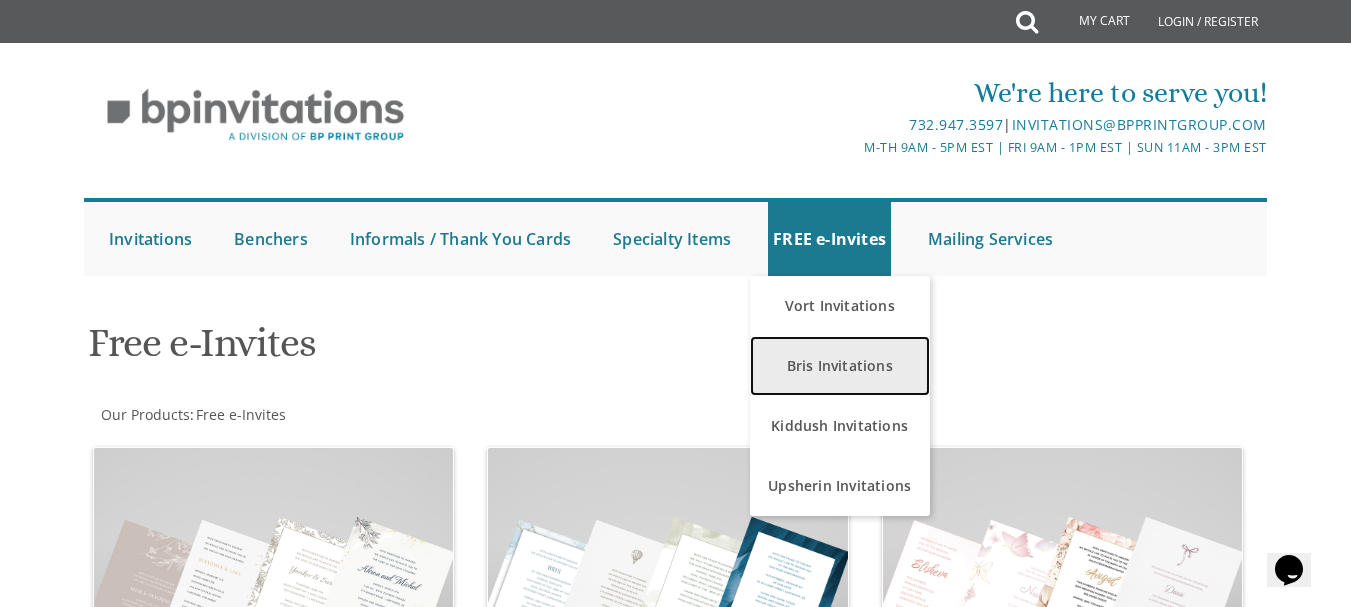 scroll, scrollTop: 0, scrollLeft: 0, axis: both 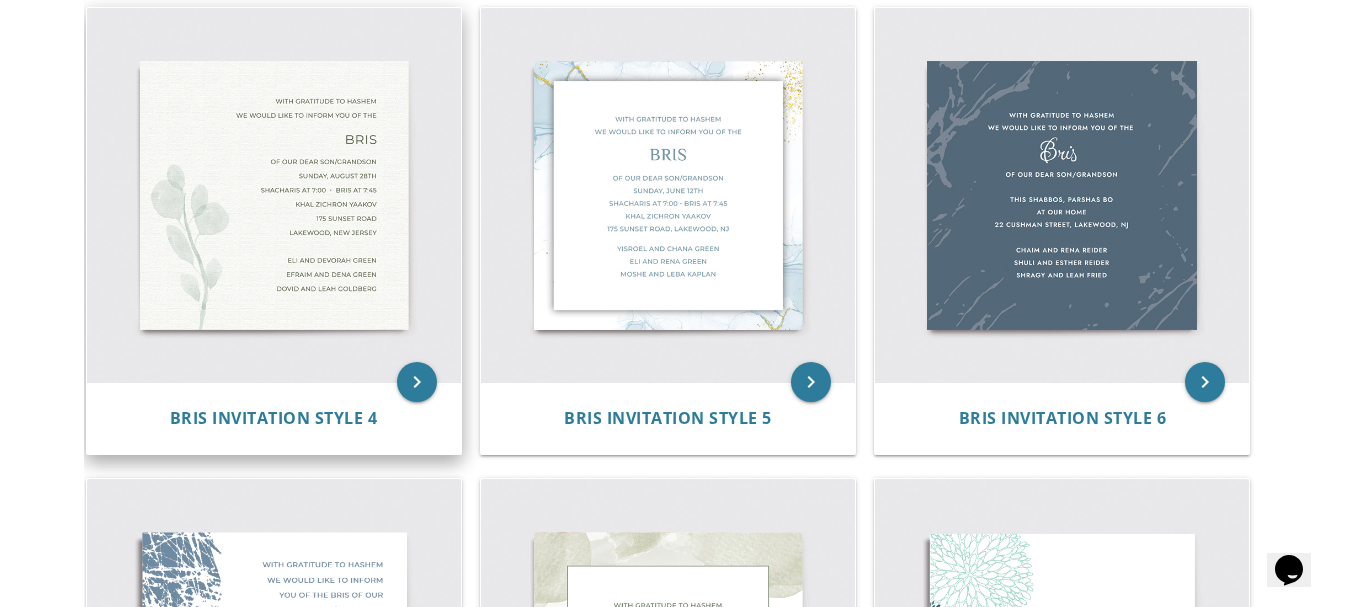 click at bounding box center (274, 195) 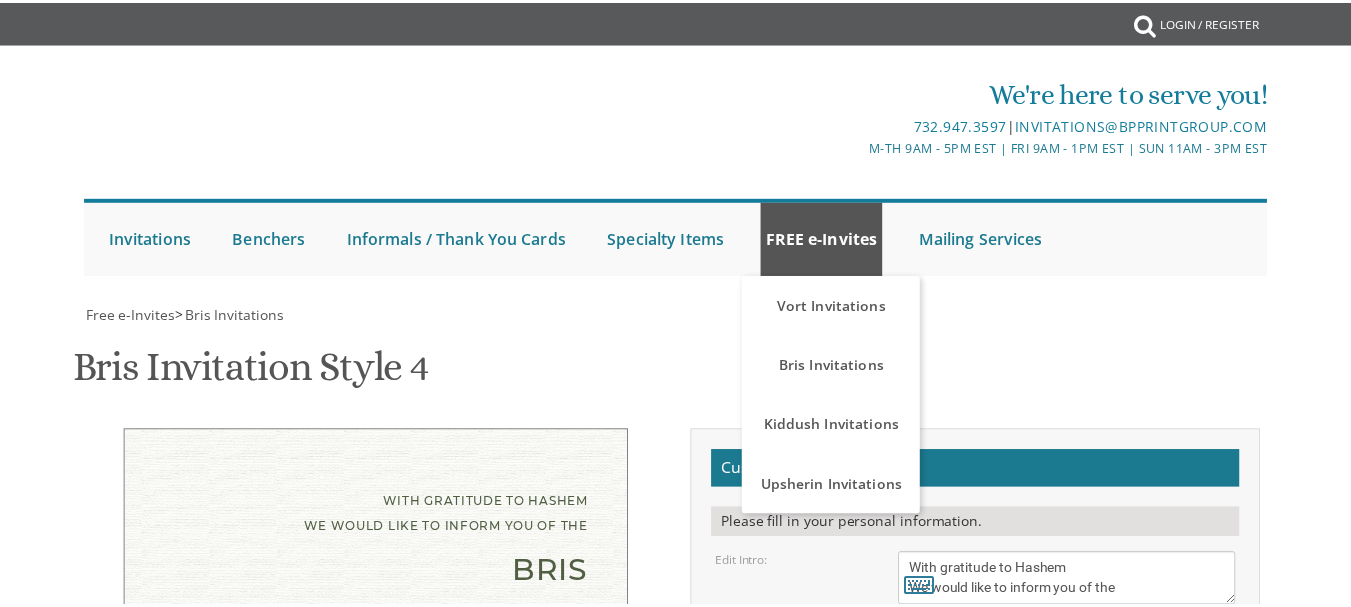 scroll, scrollTop: 0, scrollLeft: 0, axis: both 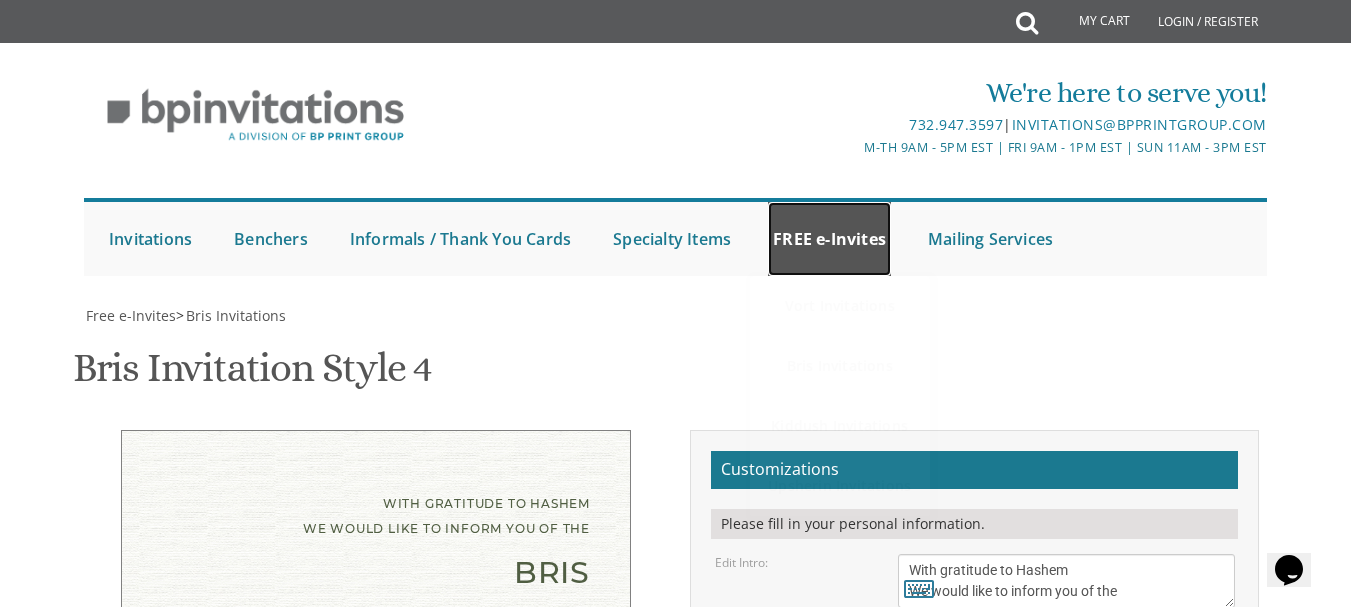 click on "FREE e-Invites" at bounding box center (829, 239) 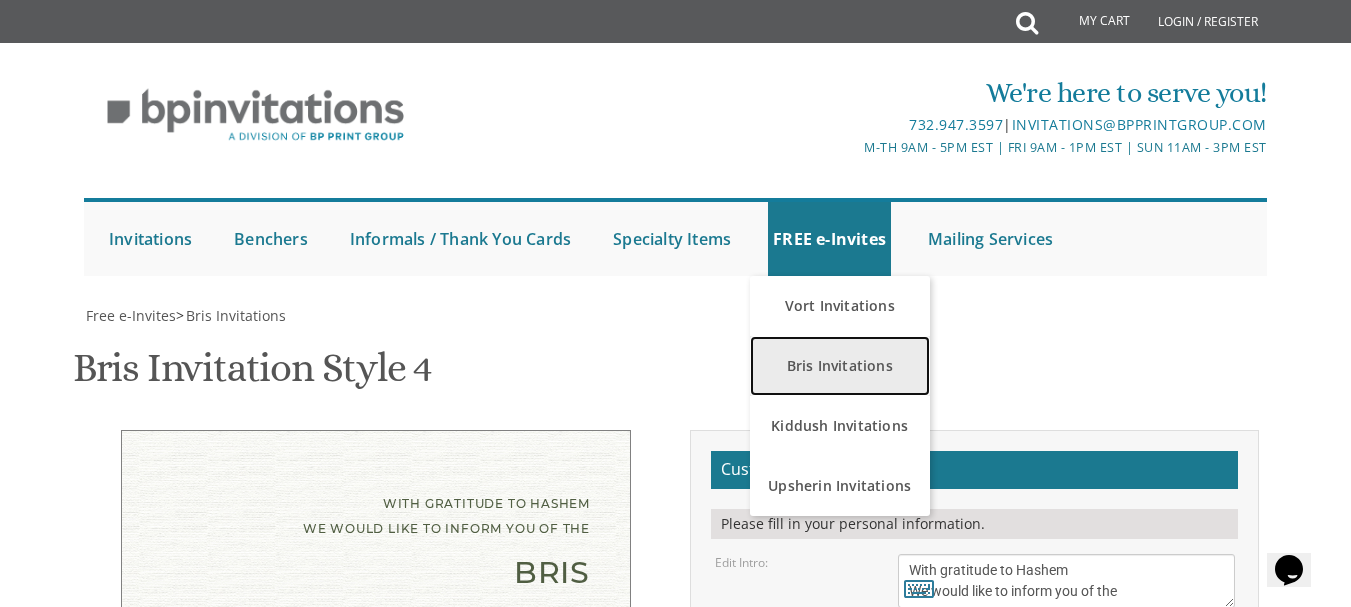 click on "Bris Invitations" at bounding box center [840, 366] 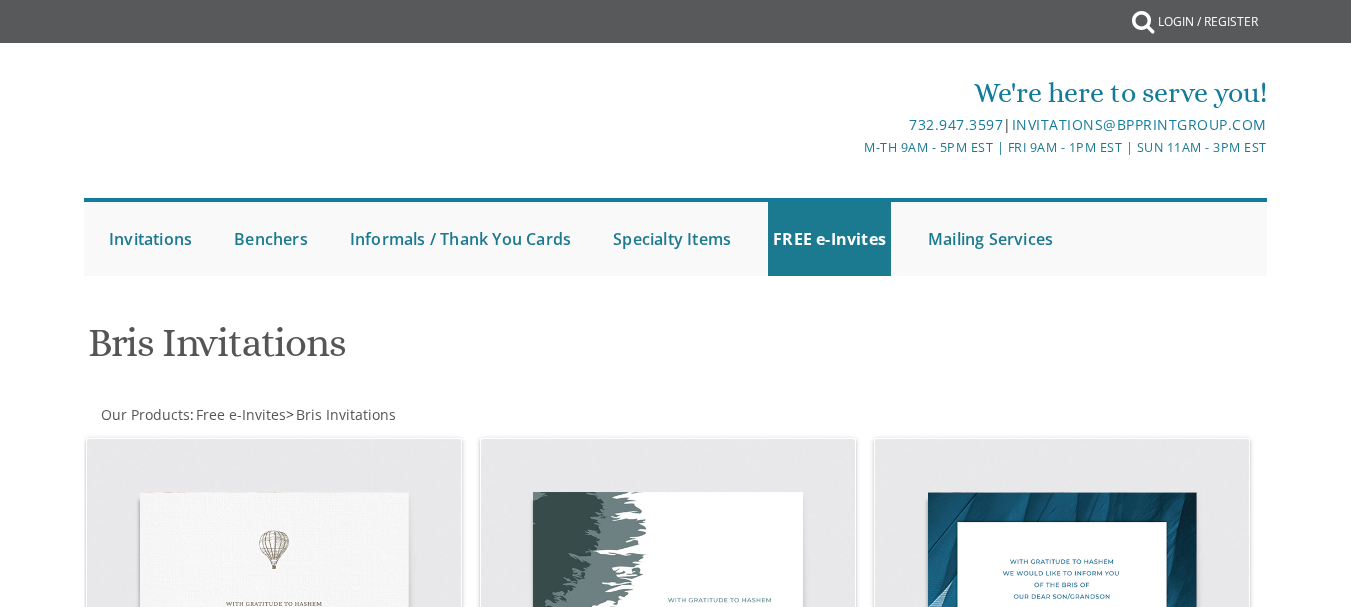 scroll, scrollTop: 0, scrollLeft: 0, axis: both 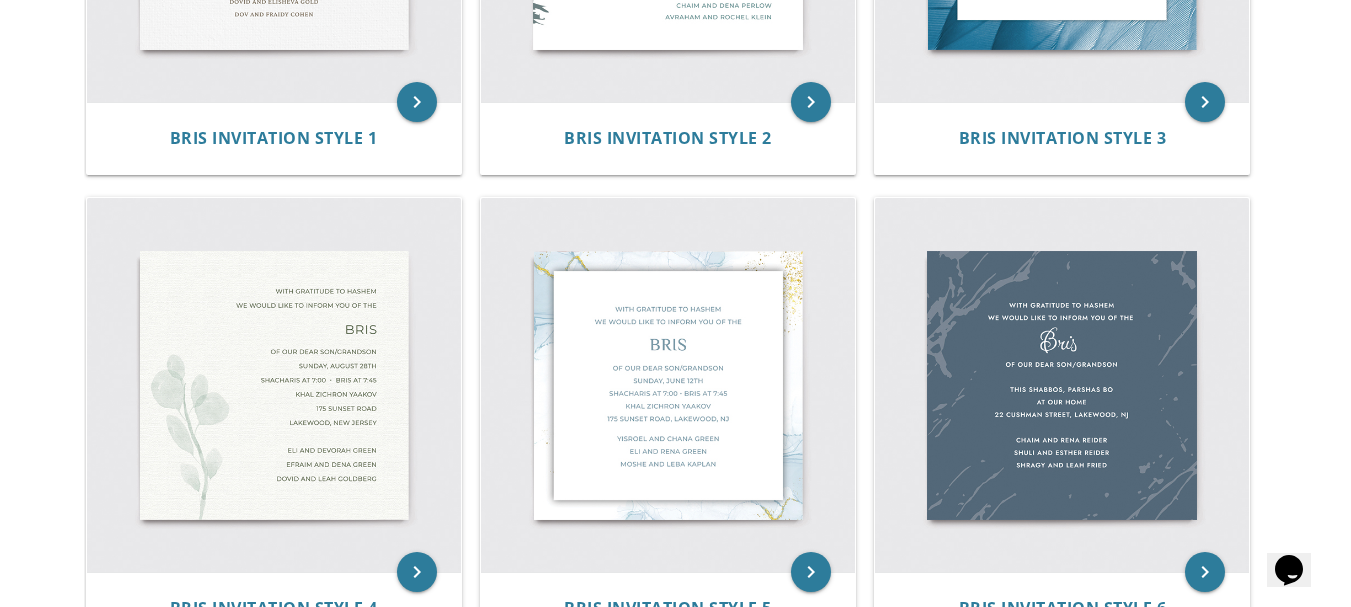 drag, startPoint x: 1357, startPoint y: 94, endPoint x: 1365, endPoint y: 221, distance: 127.25172 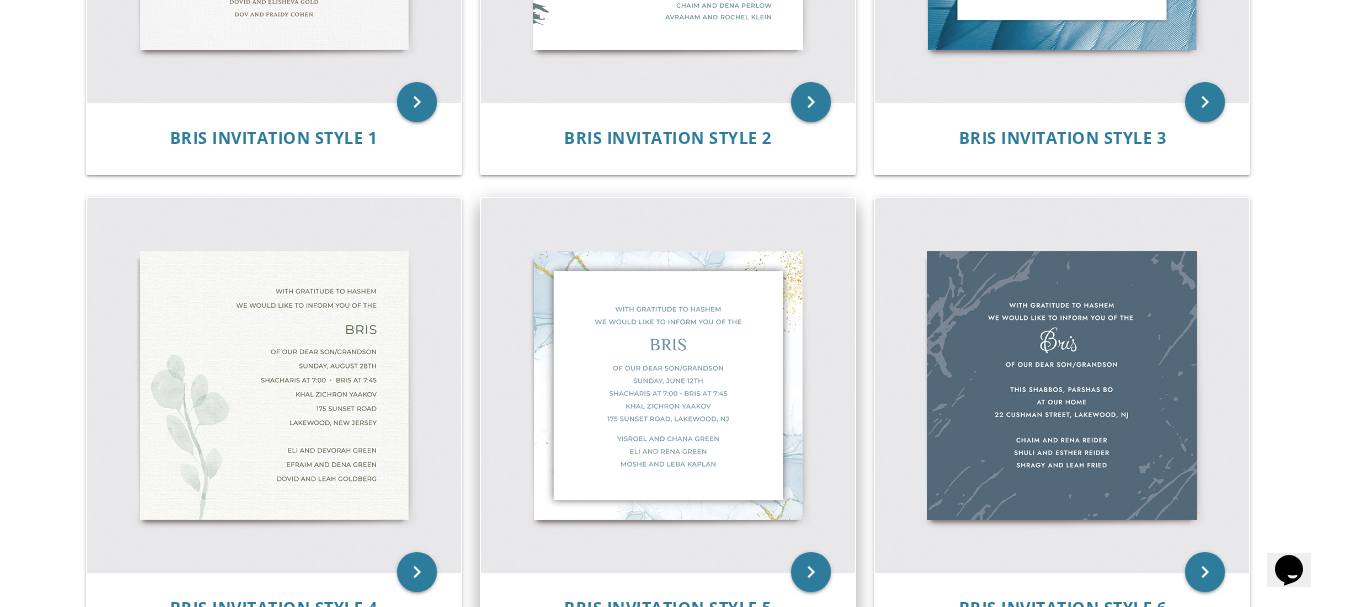 click at bounding box center (668, 385) 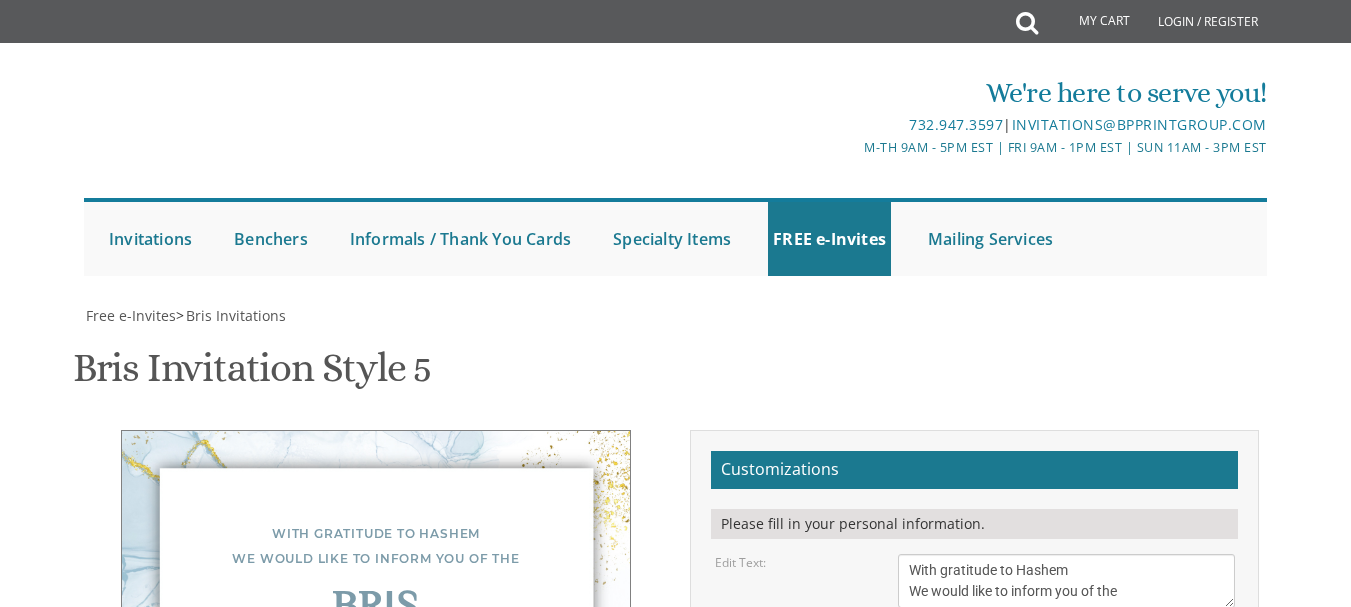scroll, scrollTop: 0, scrollLeft: 0, axis: both 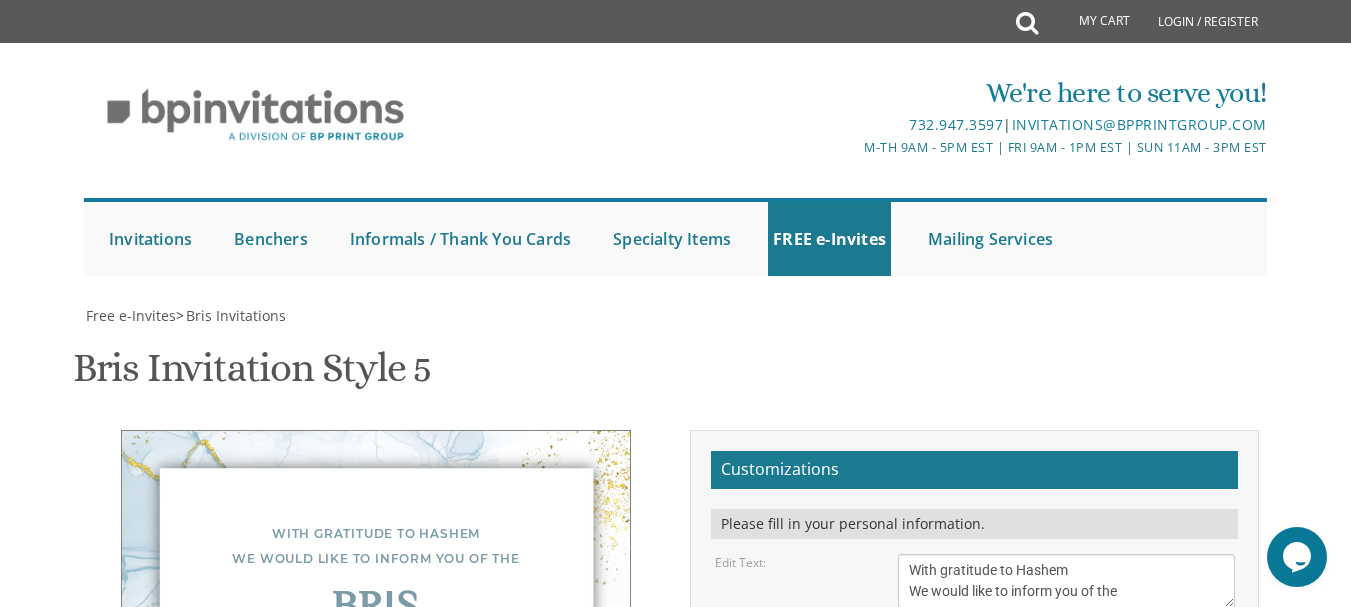 click on "Of our dear son/grandson
Sunday, December 1st
Shacharis at 7:00  •  Bris at 7:45
Bais Medrash Ohr Tuvia
[NUMBER] [STREET] • [CITY], [STATE]" at bounding box center [1066, 739] 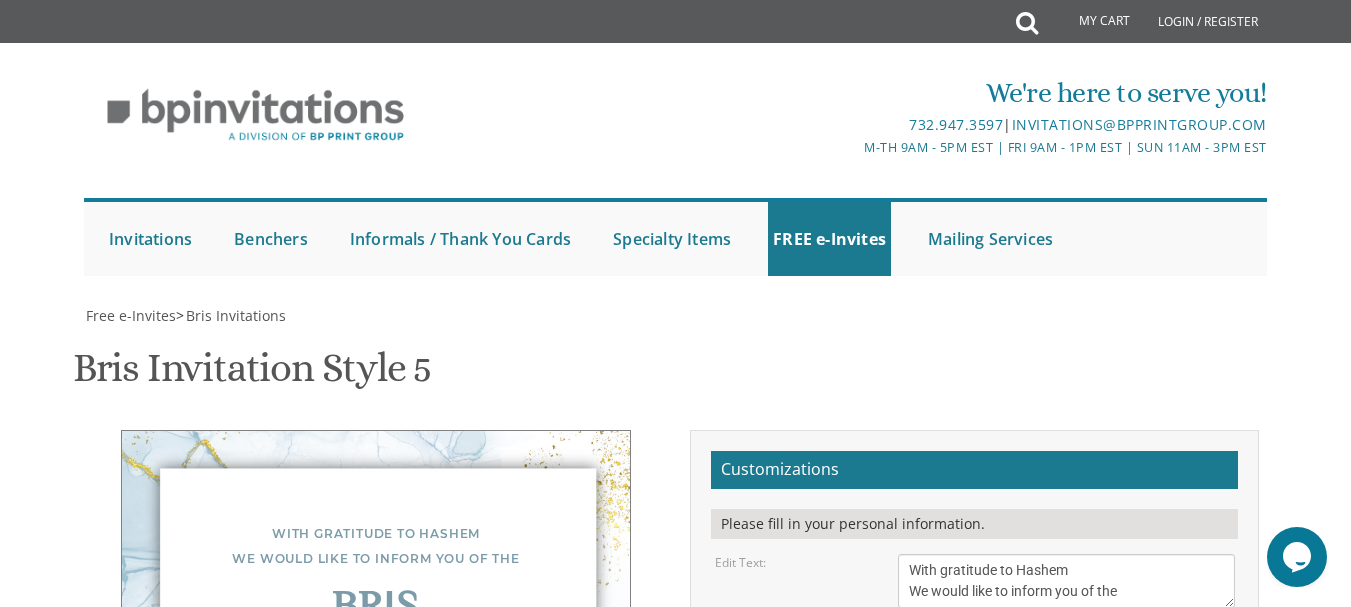 drag, startPoint x: 1084, startPoint y: 328, endPoint x: 870, endPoint y: 333, distance: 214.05841 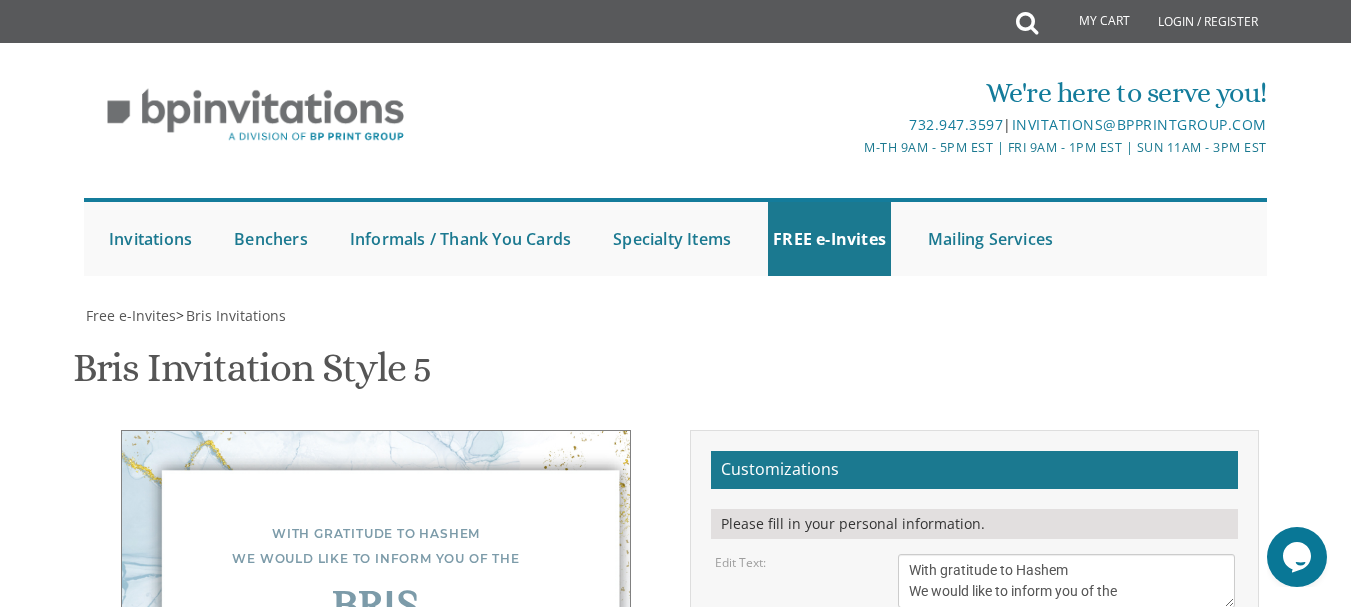 scroll, scrollTop: 21, scrollLeft: 0, axis: vertical 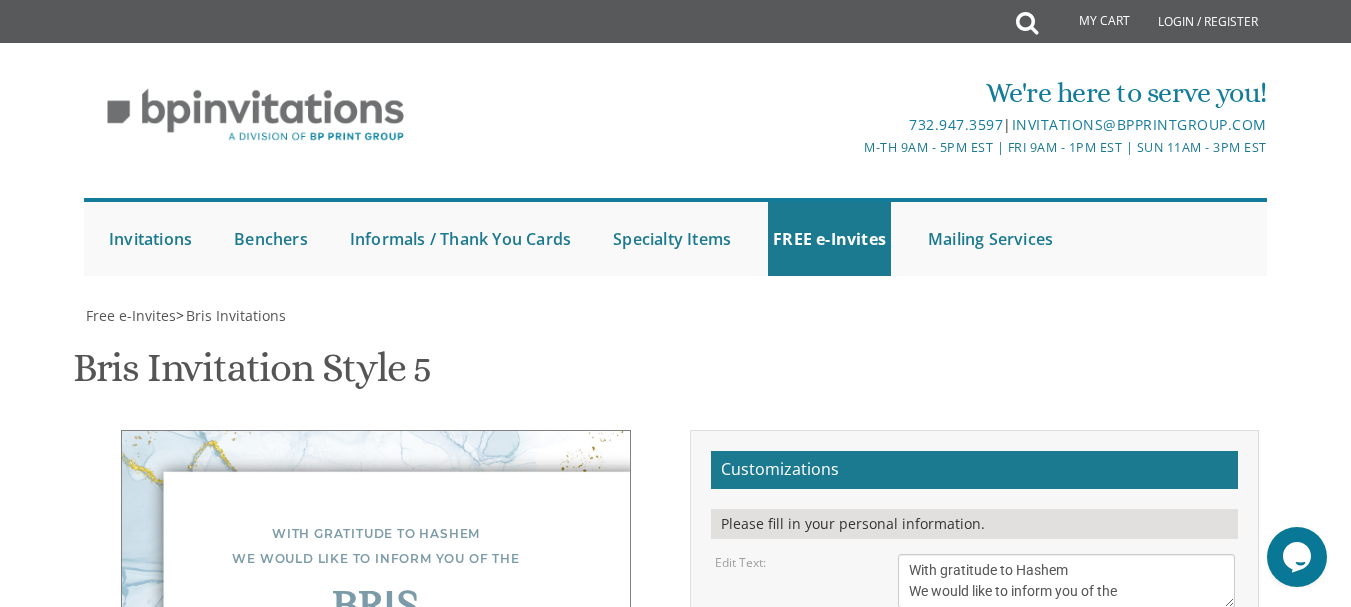 click on "Edit Grandparents:
Yisroel and Chana Green
Eli and Rena Green
Moshe and Leba Kaplan" at bounding box center (974, 855) 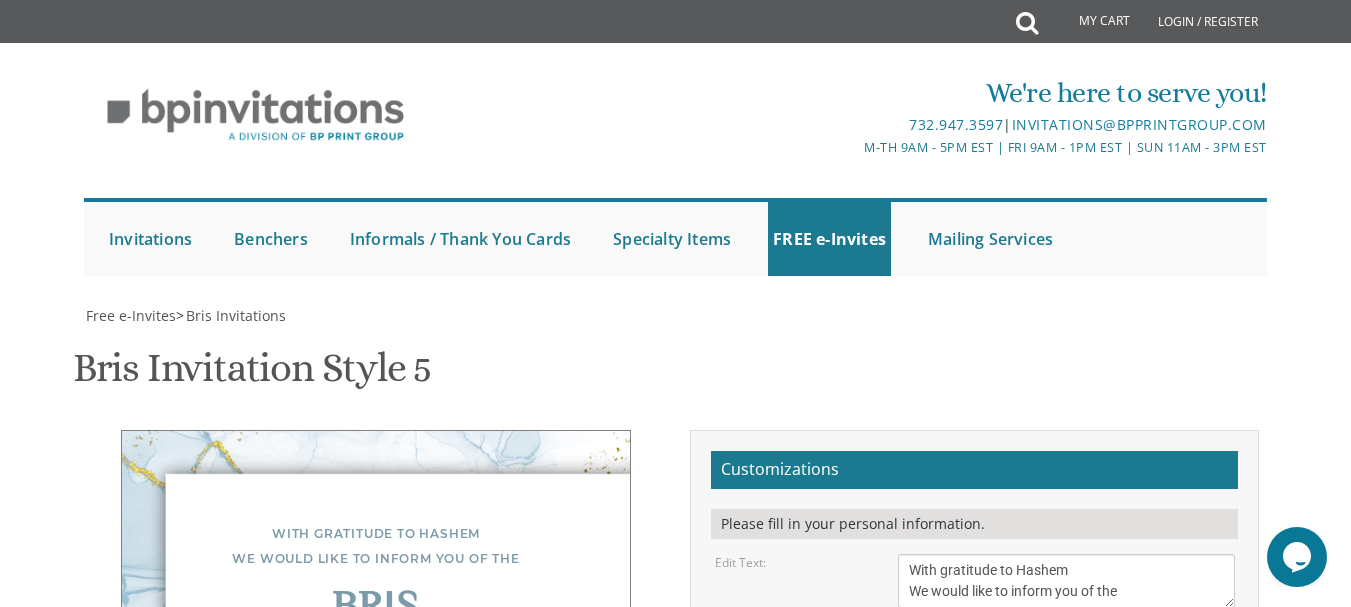 scroll, scrollTop: 84, scrollLeft: 0, axis: vertical 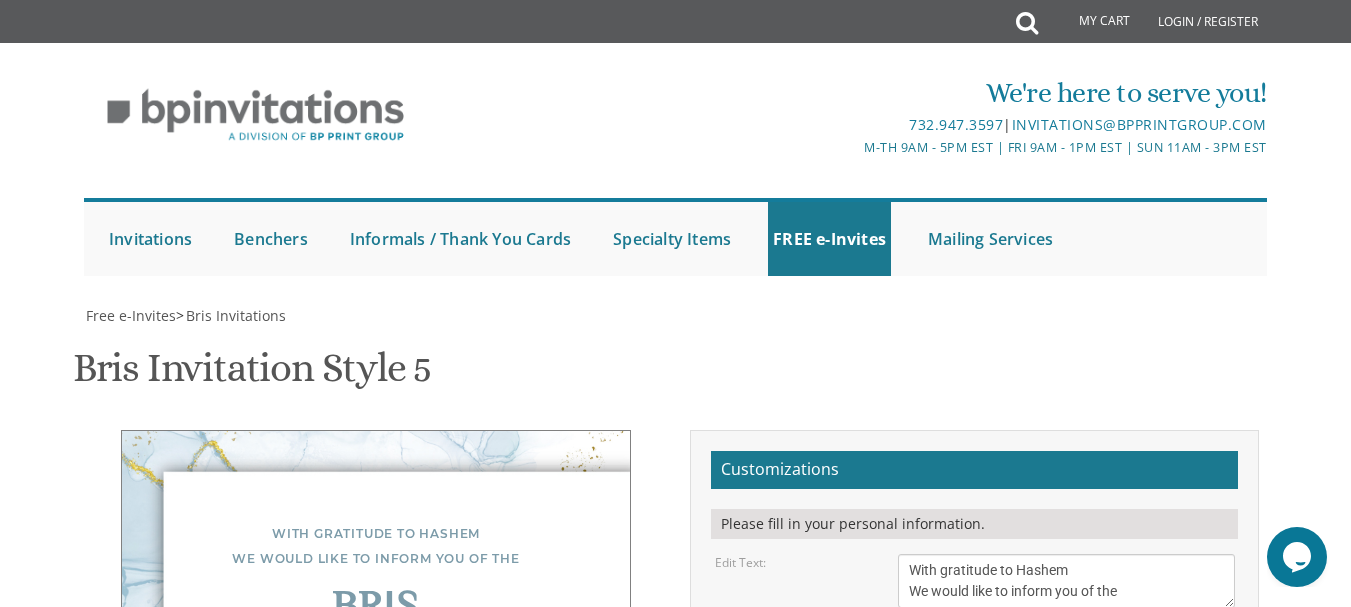 click on "Download Image" at bounding box center [870, 1046] 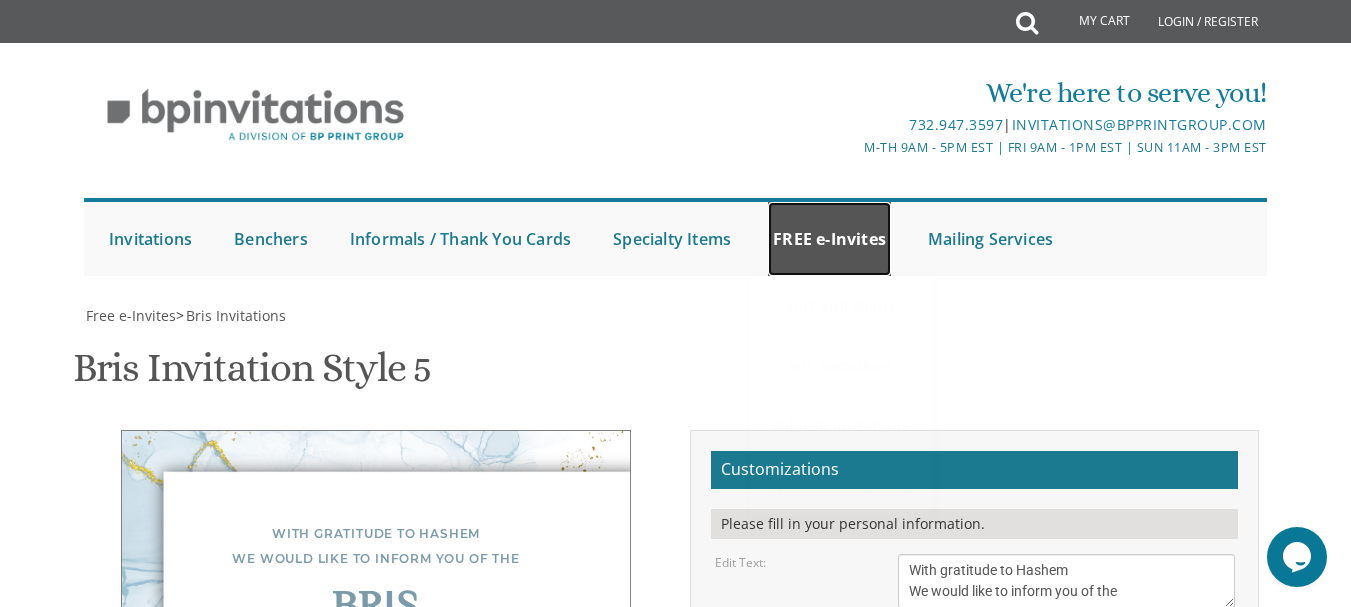 click on "FREE e-Invites" at bounding box center [829, 239] 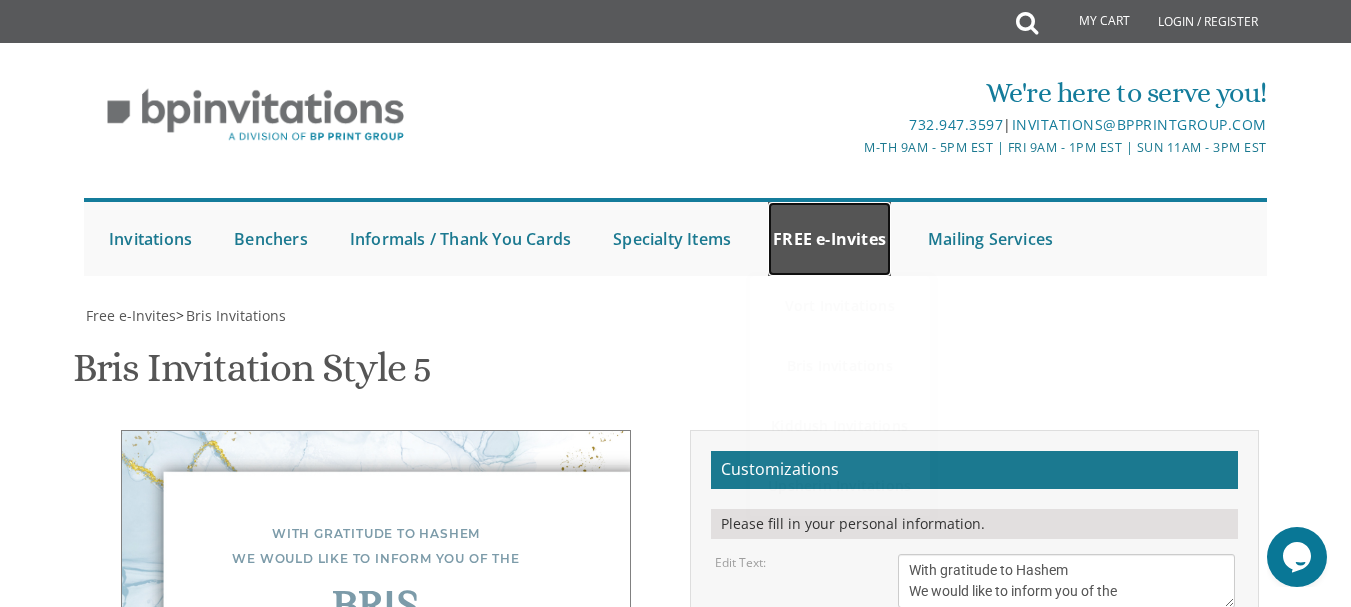 click on "FREE e-Invites" at bounding box center (829, 239) 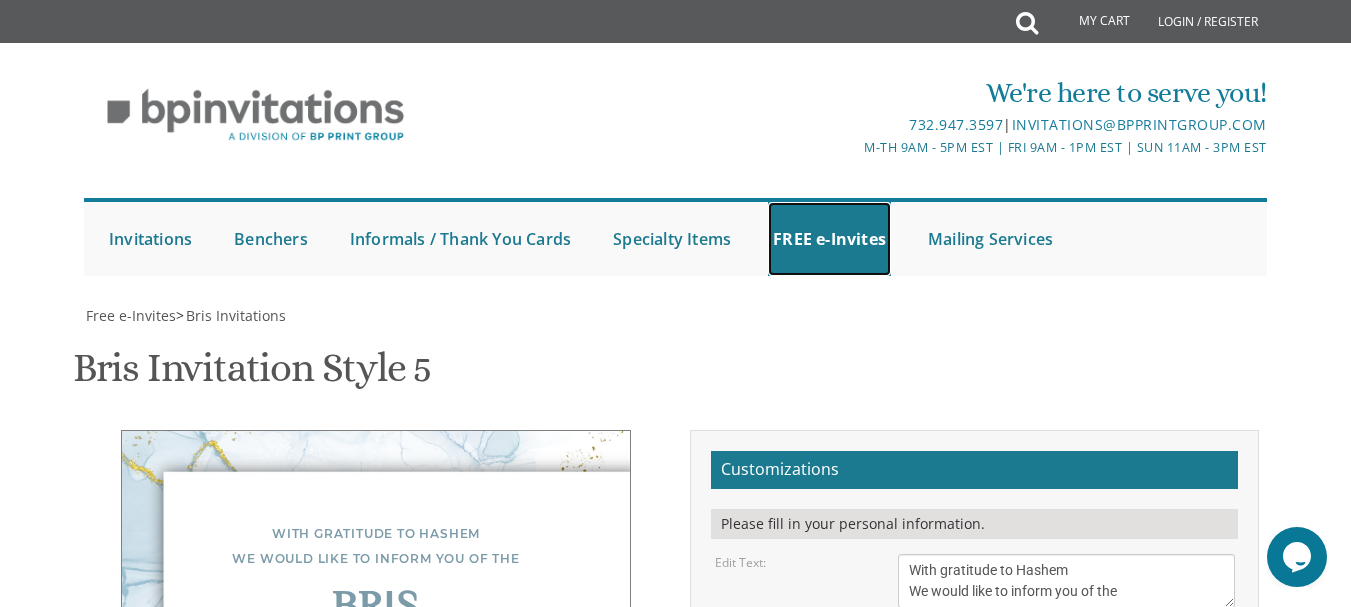 scroll, scrollTop: 0, scrollLeft: 0, axis: both 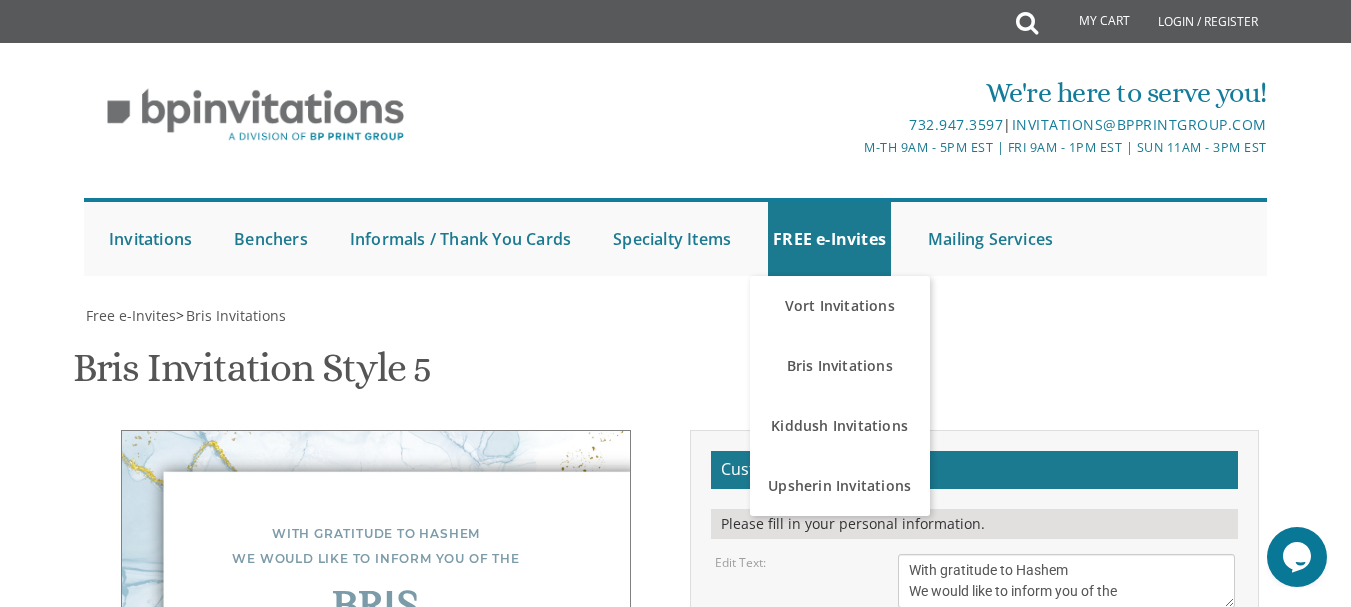 click on "Bris Invitation Style 5  SKU: bris5" at bounding box center (675, 370) 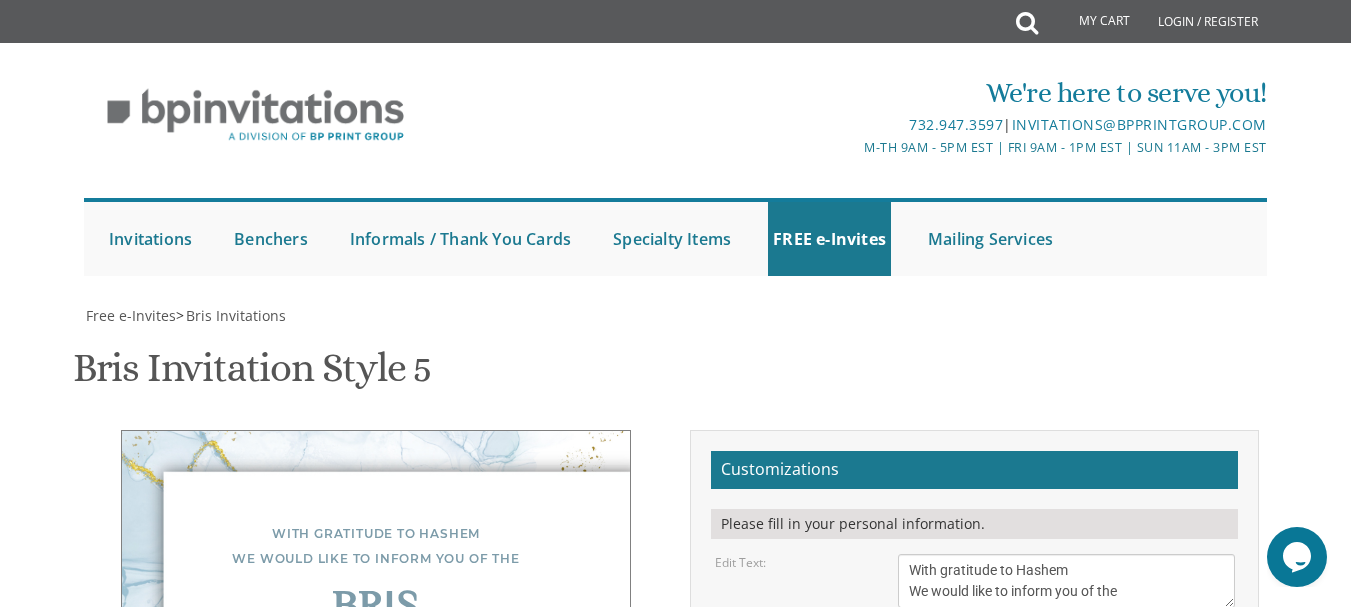 scroll, scrollTop: 0, scrollLeft: 0, axis: both 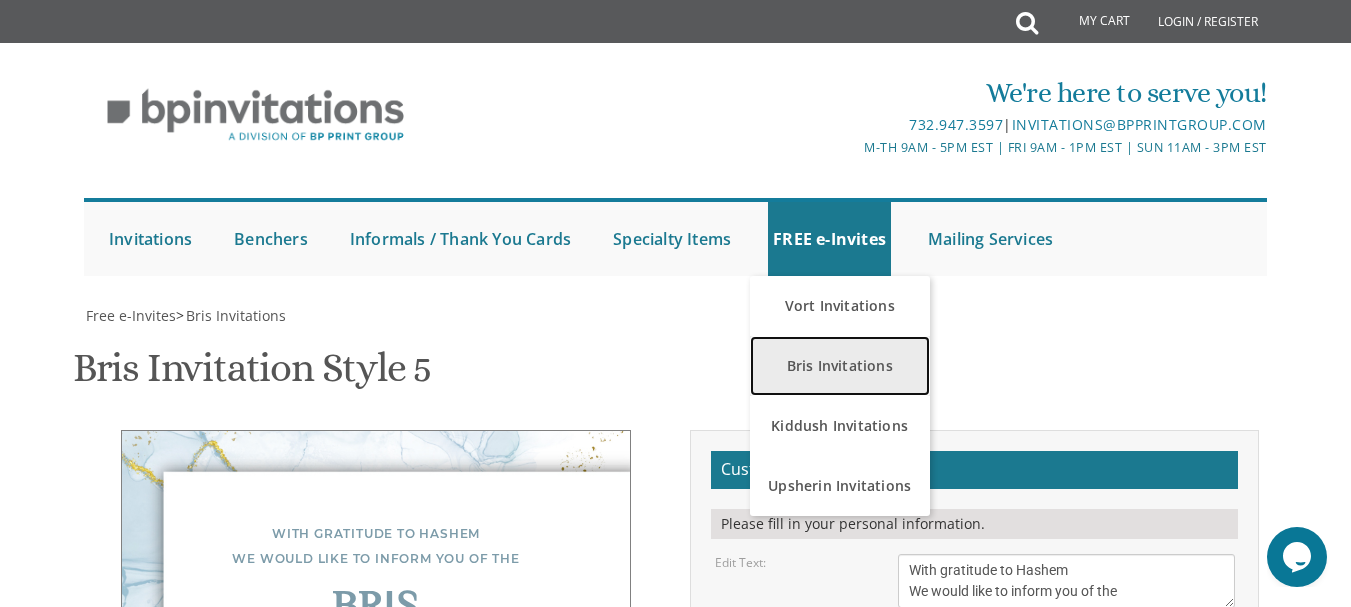 click on "Bris Invitations" at bounding box center [840, 366] 